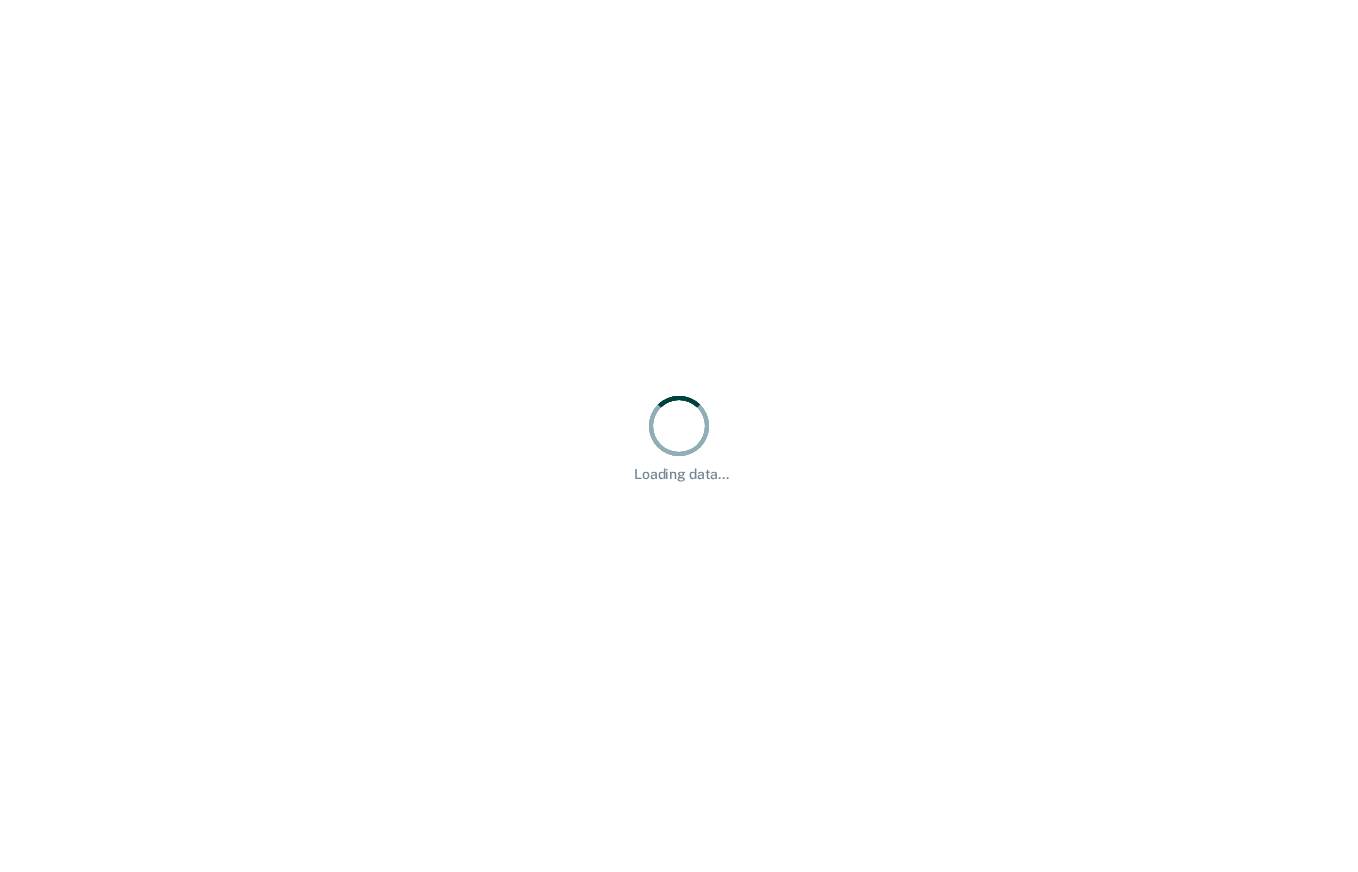 scroll, scrollTop: 0, scrollLeft: 0, axis: both 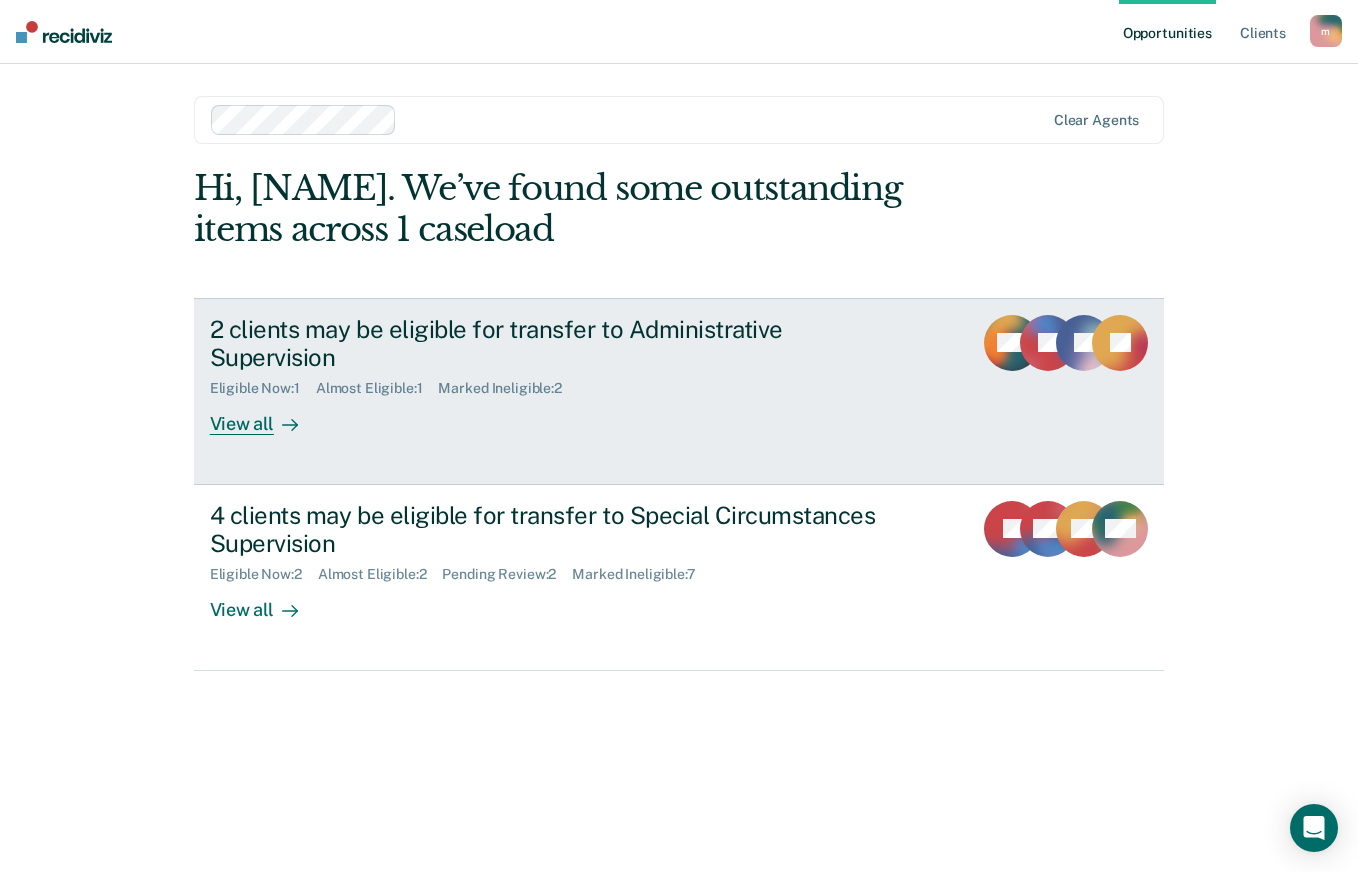 click on "Marked Ineligible :  2" at bounding box center (507, 388) 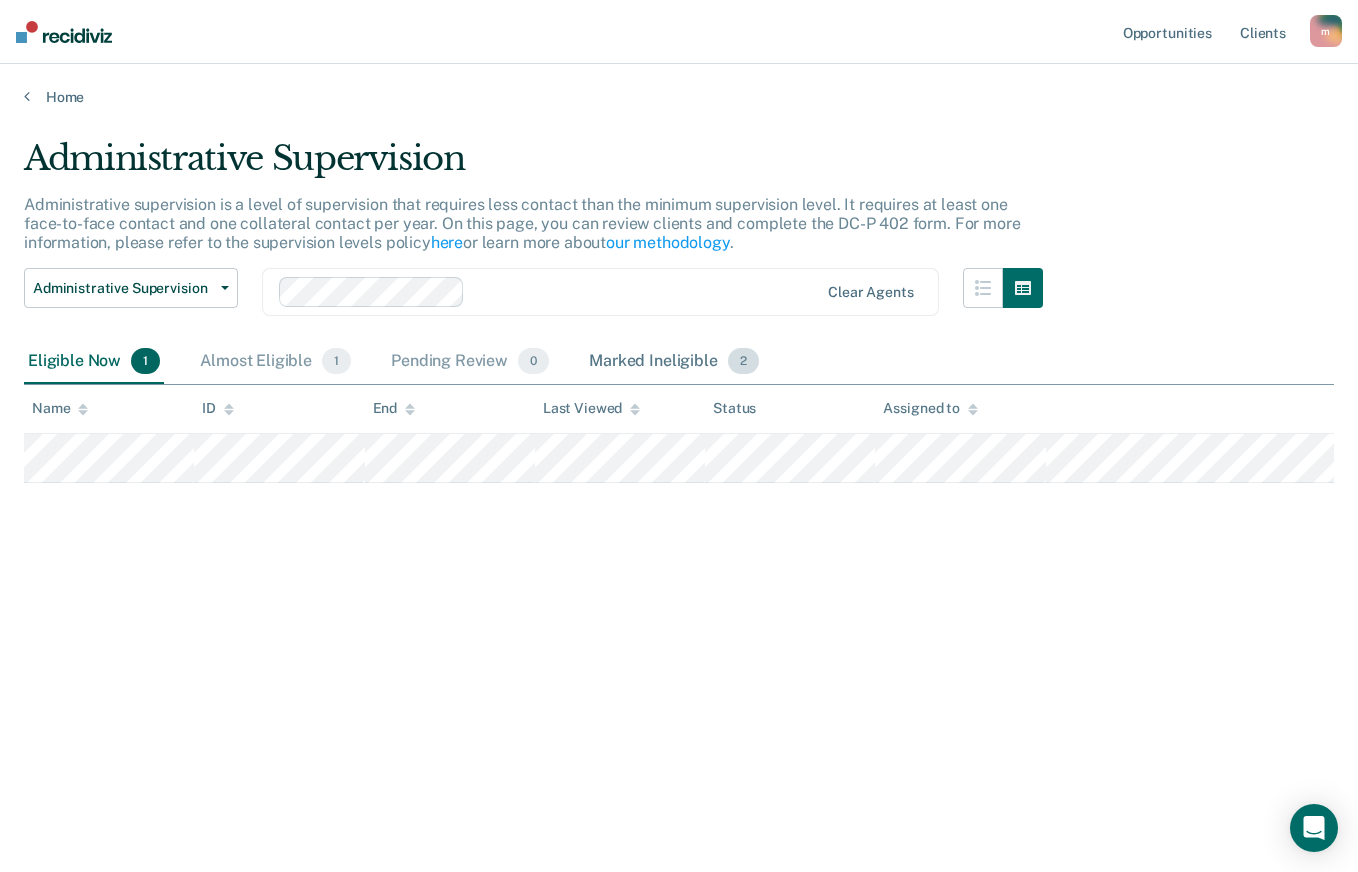 click on "Marked Ineligible 2" at bounding box center (674, 362) 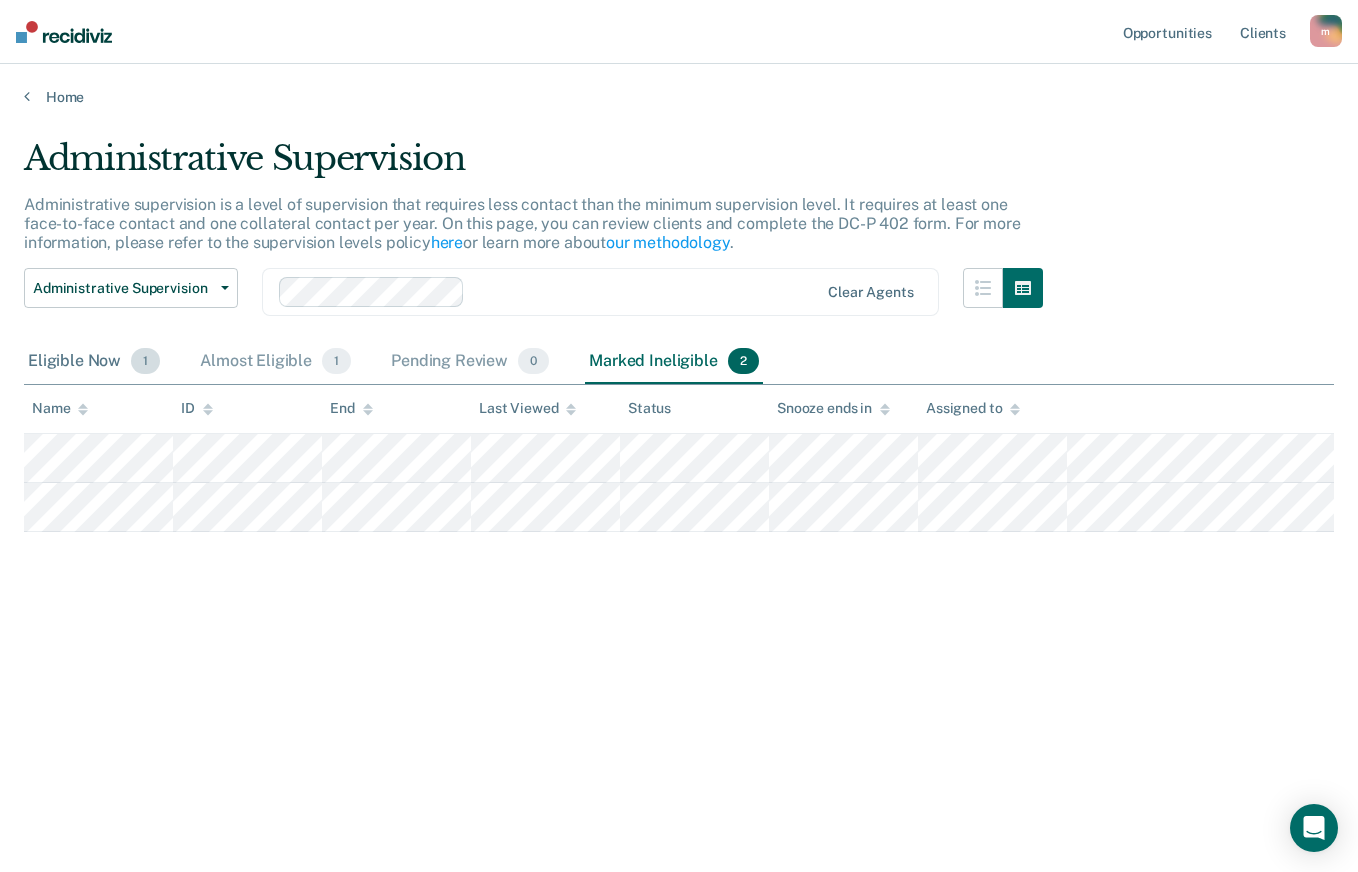 click on "Eligible Now 1" at bounding box center (94, 362) 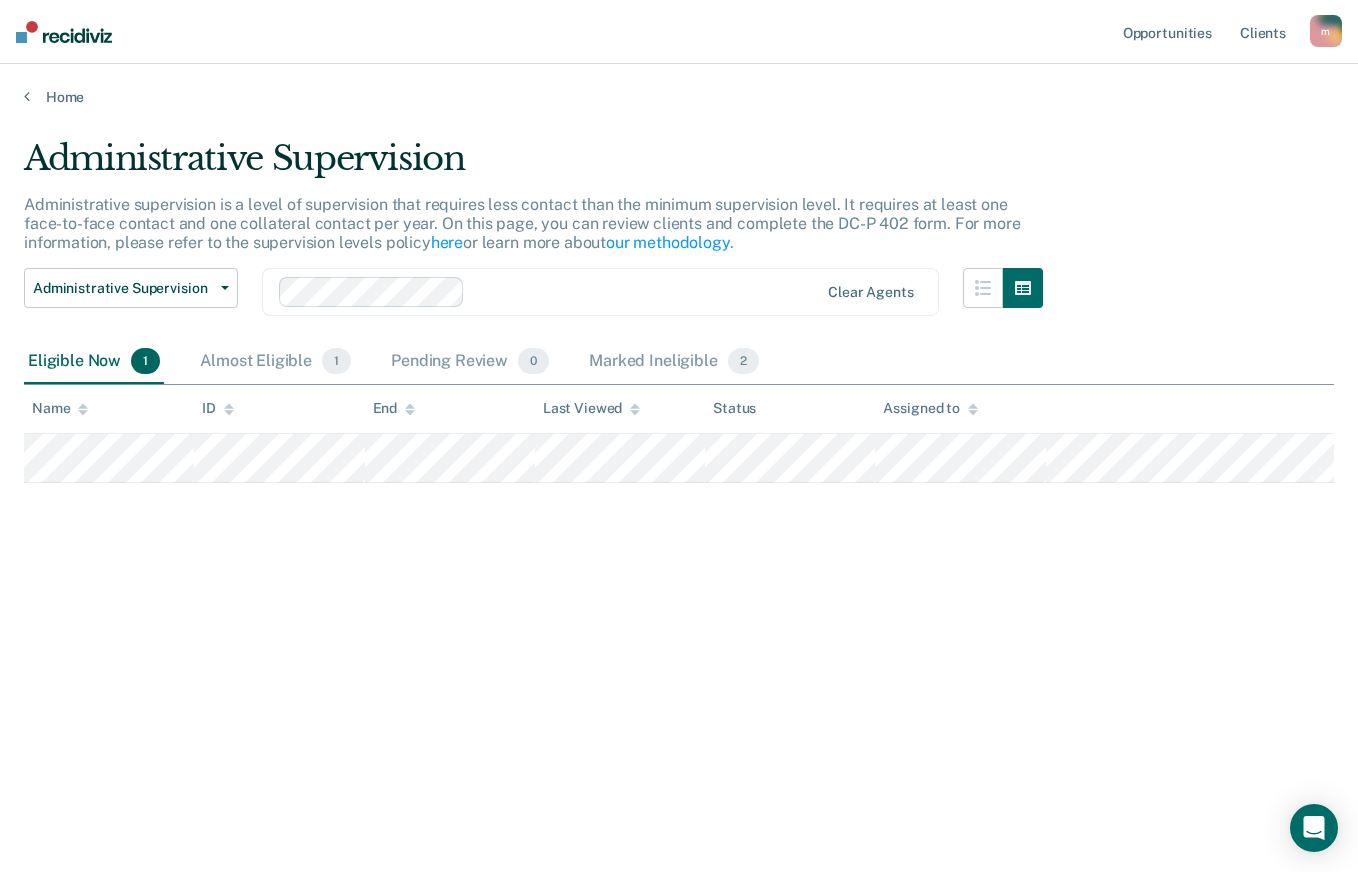 click on "Administrative Supervision   Administrative supervision is a level of supervision that requires less contact than the minimum supervision level. It requires at least one face-to-face contact and one collateral contact per year. On this page, you can review clients and complete the DC-P 402 form. For more information, please refer to the supervision levels policy  here  or learn more about  our methodology . Administrative Supervision Administrative Supervision Special Circumstances Supervision Clear   agents Eligible Now 1 Almost Eligible 1 Pending Review 0 Marked Ineligible 2
To pick up a draggable item, press the space bar.
While dragging, use the arrow keys to move the item.
Press space again to drop the item in its new position, or press escape to cancel.
Name ID End Last Viewed Status Assigned to" at bounding box center (679, 486) 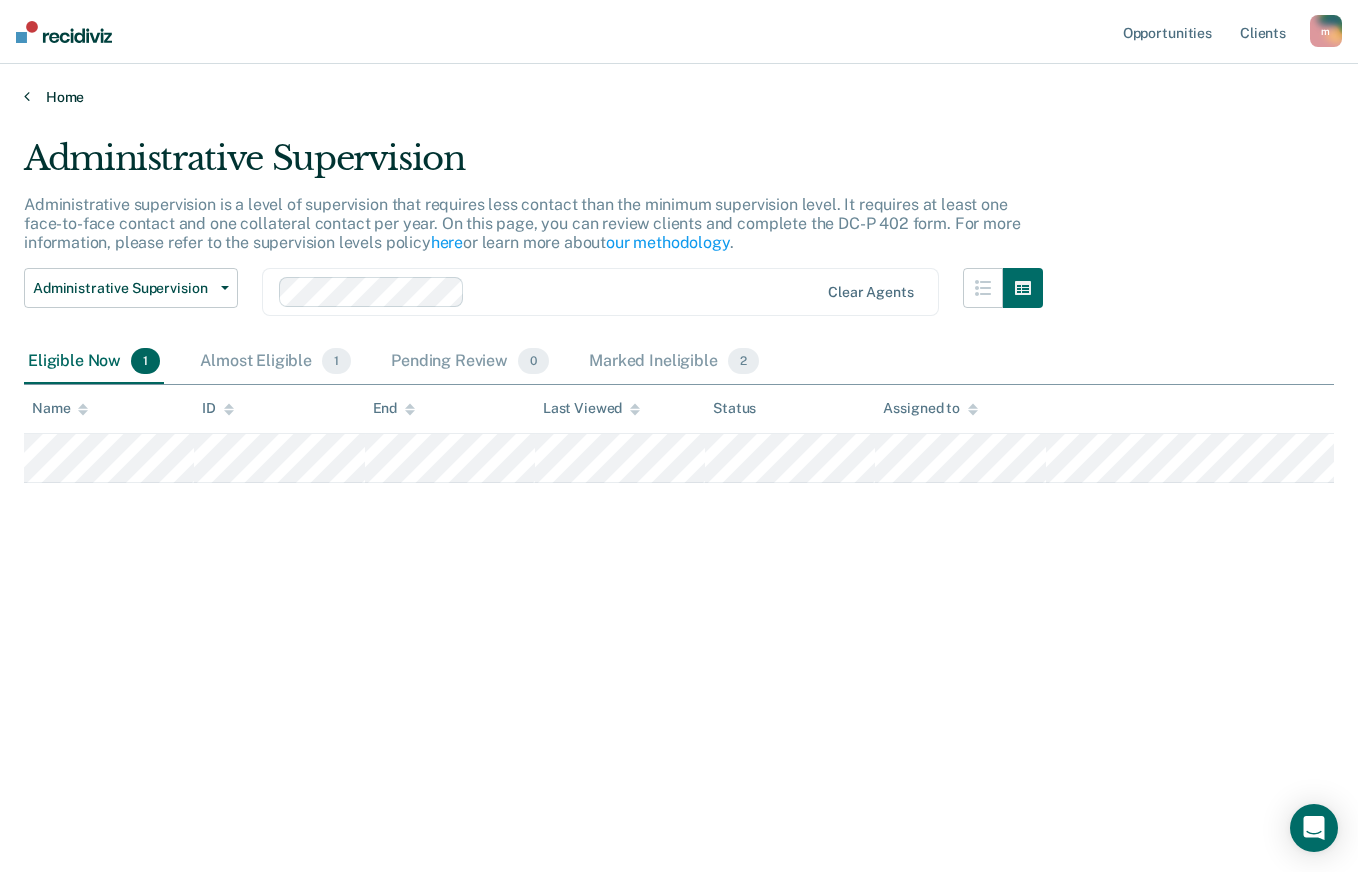 click on "Home" at bounding box center [679, 97] 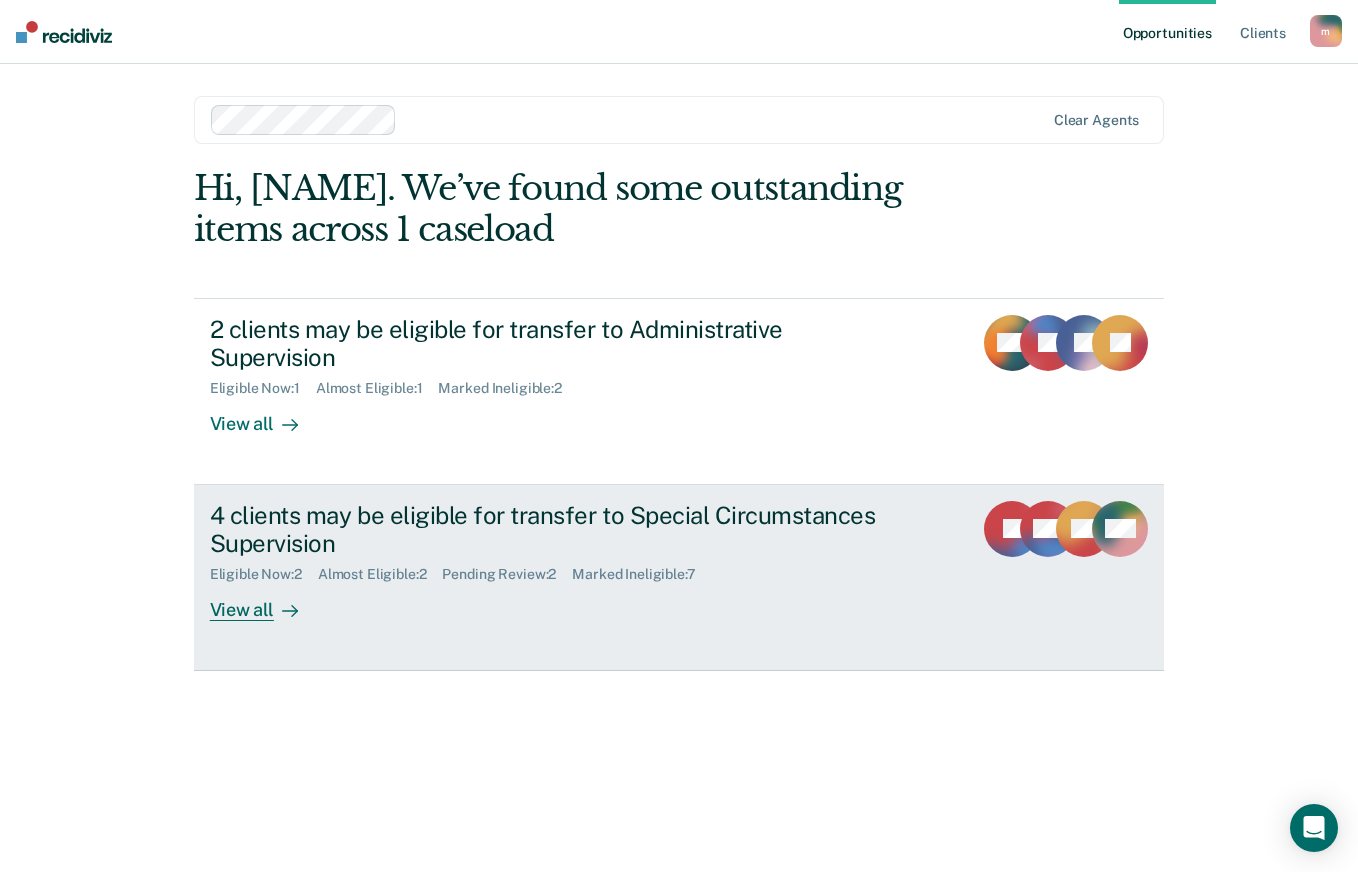 click on "View all" at bounding box center [266, 602] 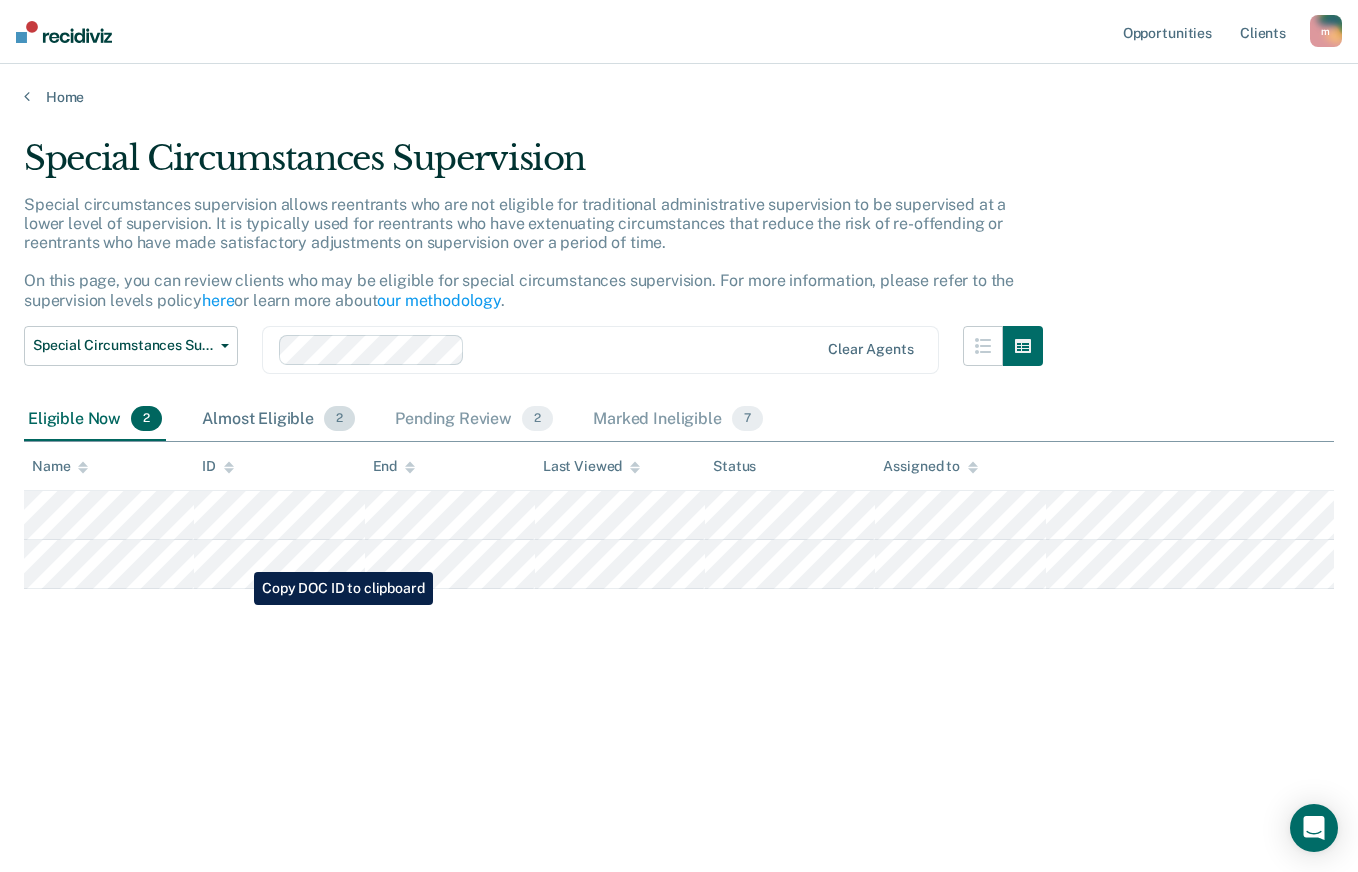 click on "Almost Eligible 2" at bounding box center [278, 420] 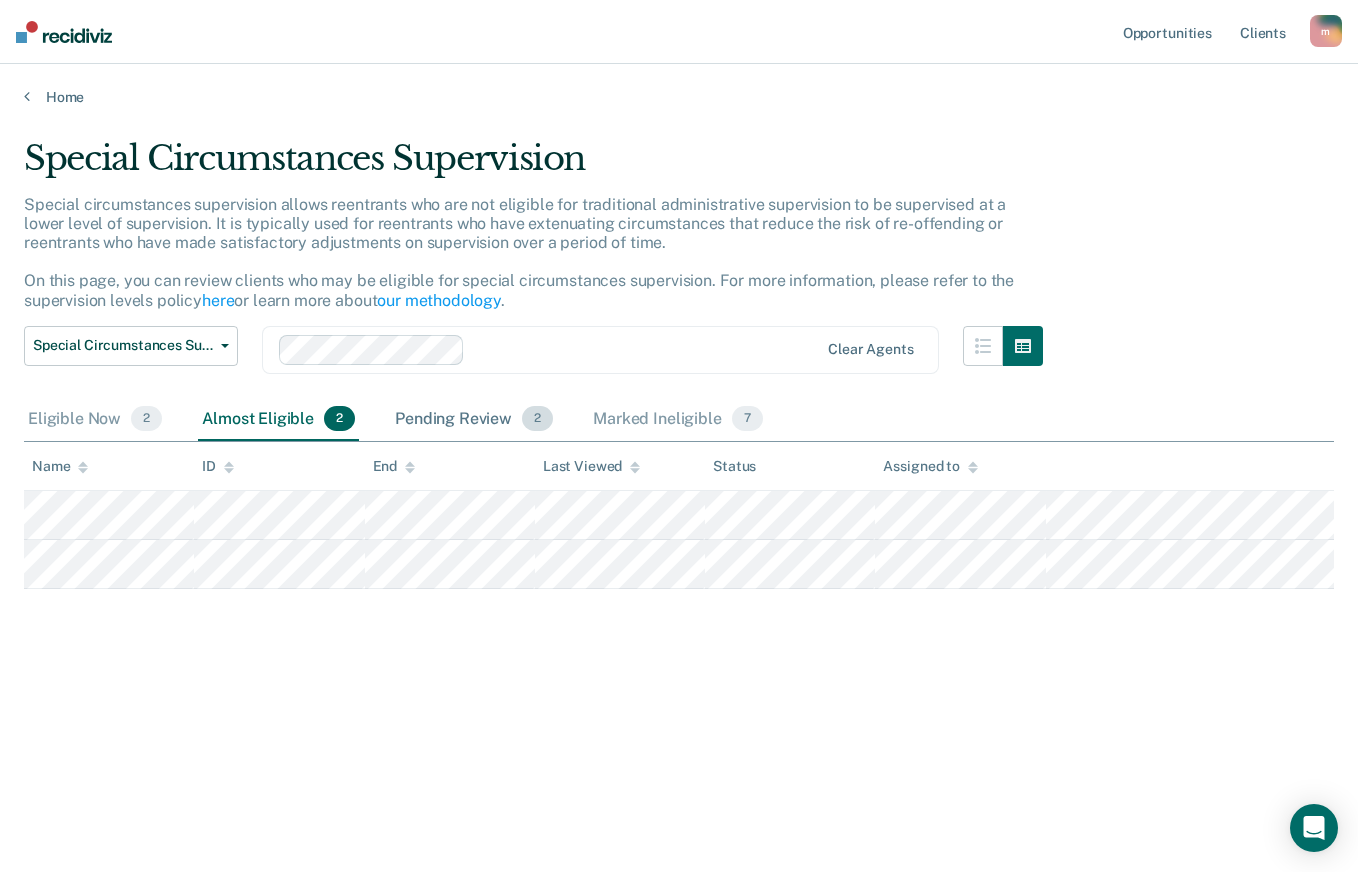 click on "Pending Review 2" at bounding box center [474, 420] 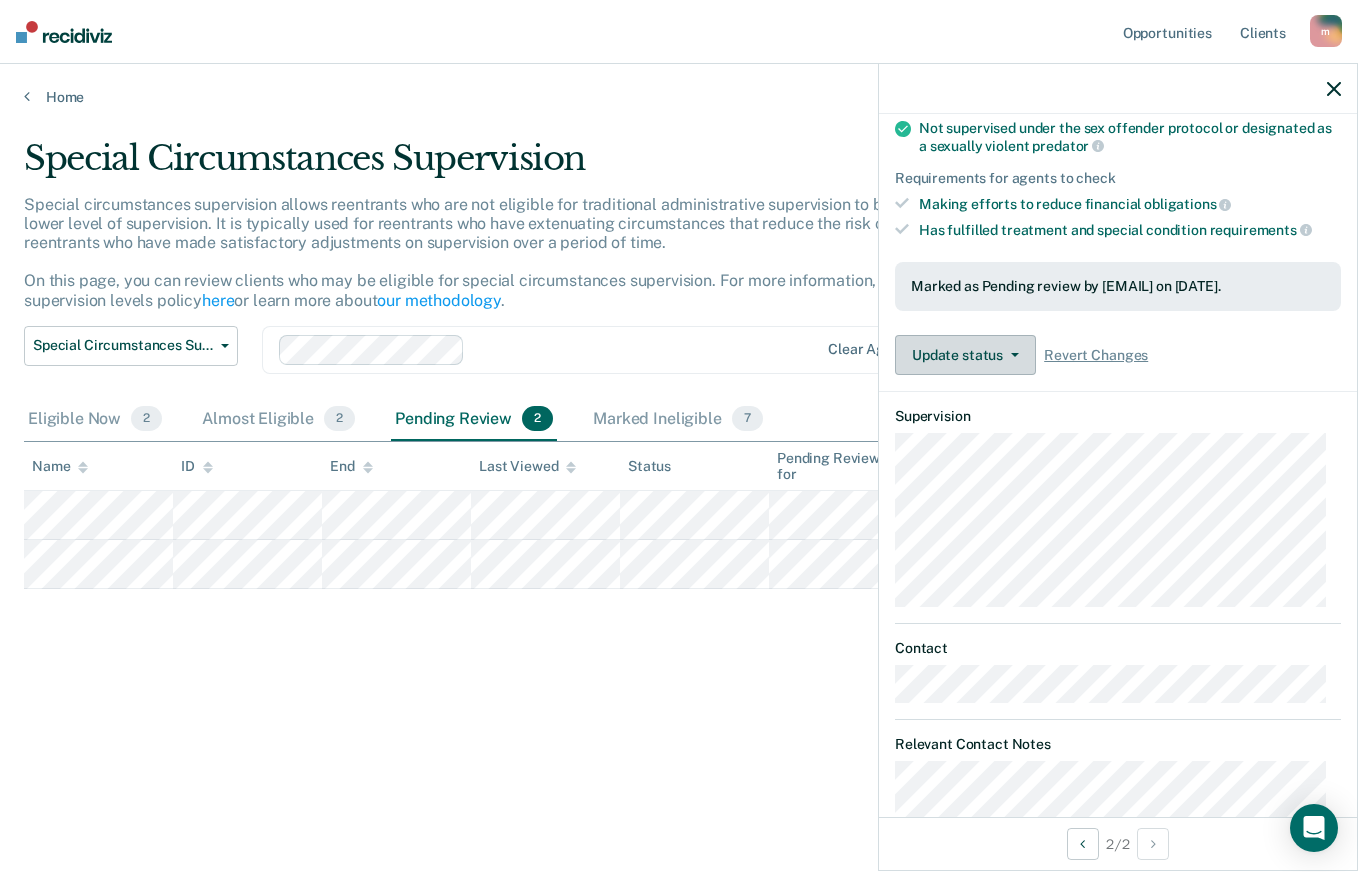 scroll, scrollTop: 300, scrollLeft: 0, axis: vertical 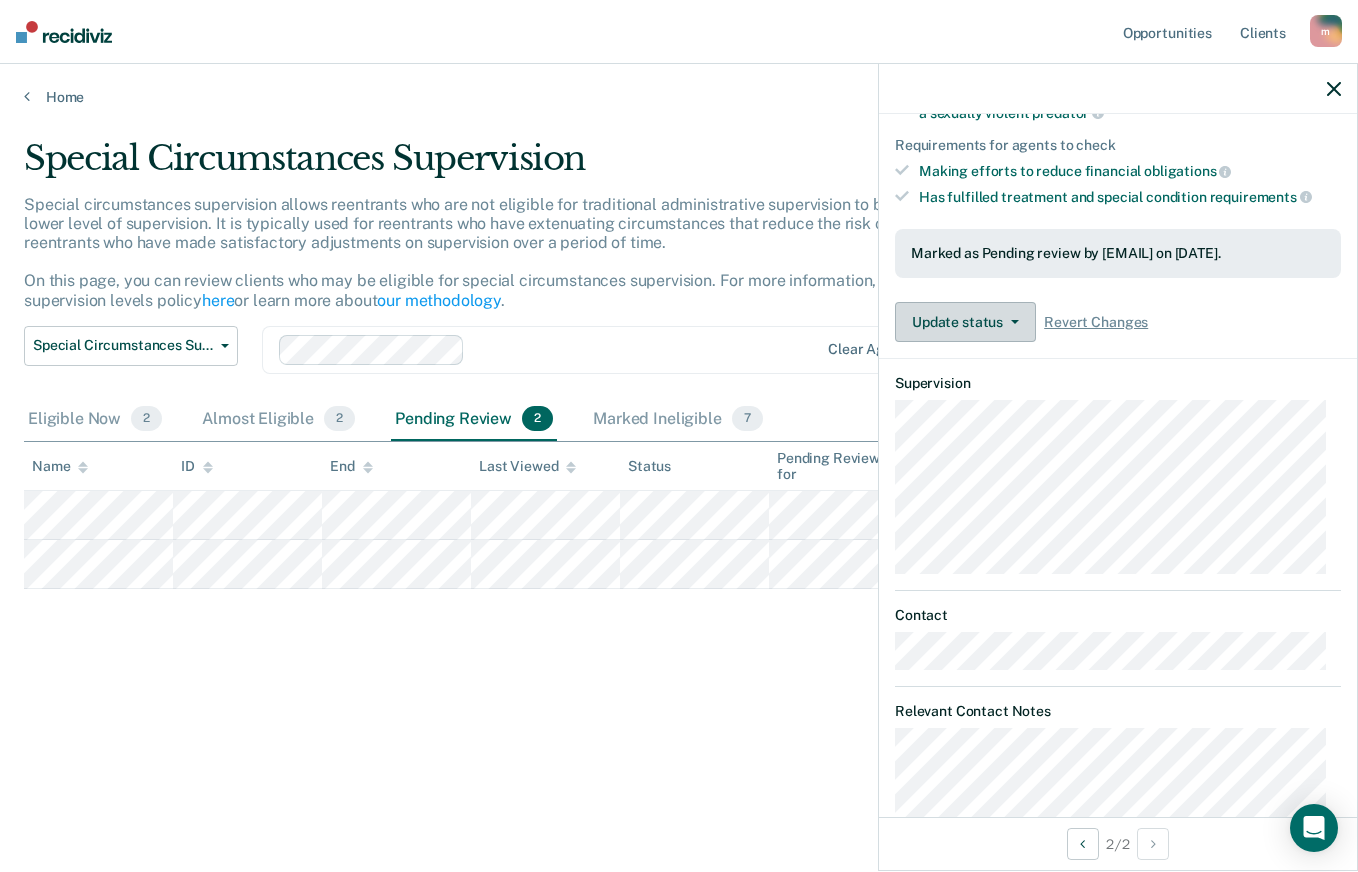 click at bounding box center [1015, 322] 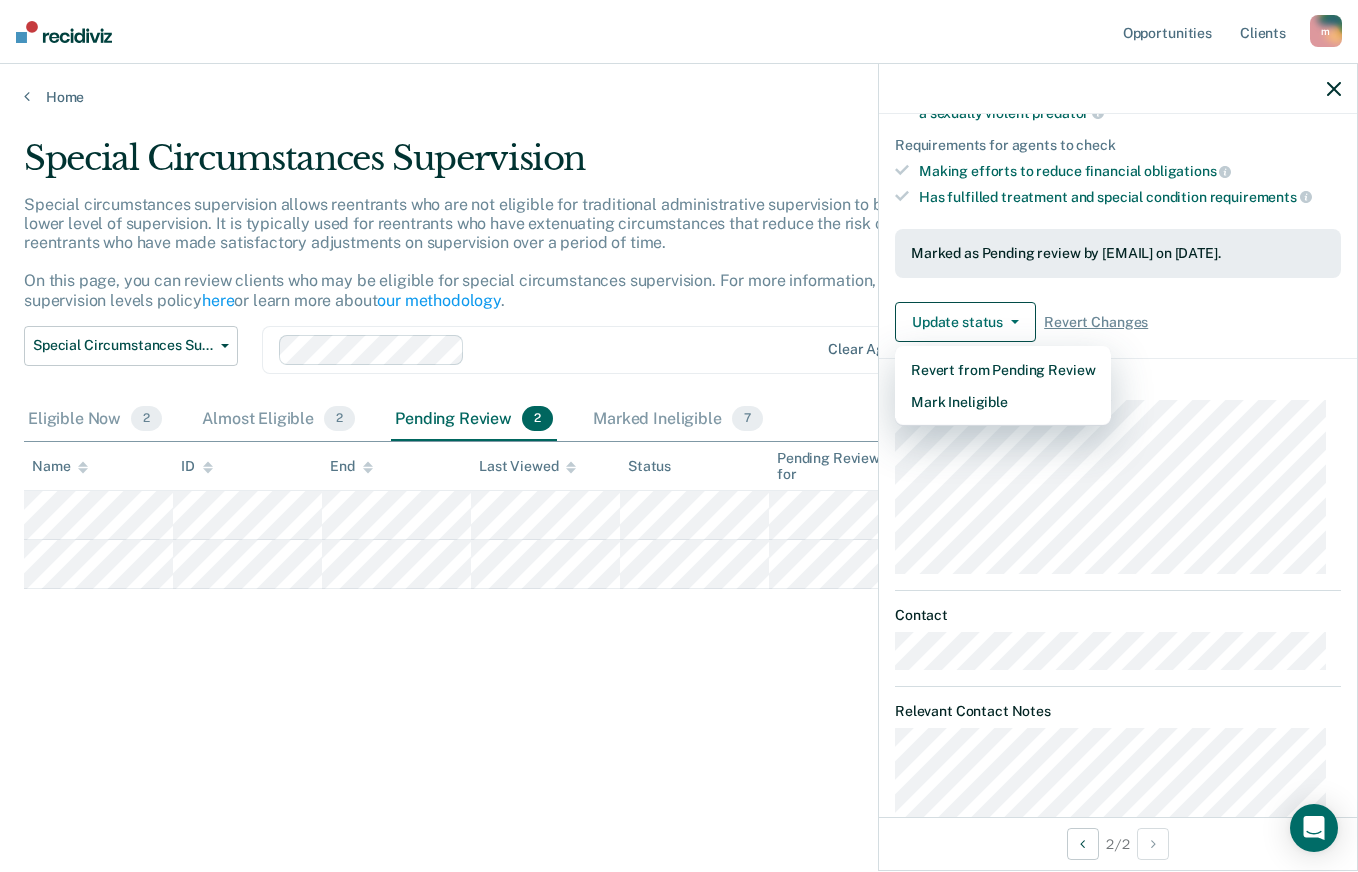 click on "Special Circumstances Supervision   Special circumstances supervision allows reentrants who are not eligible for traditional administrative supervision to be supervised at a lower level of supervision. It is typically used for reentrants who have extenuating circumstances that reduce the risk of re-offending or reentrants who have made satisfactory adjustments on supervision over a period of time. On this page, you can review clients who may be eligible for special circumstances supervision. For more information, please refer to the supervision levels policy  here  or learn more about  our methodology .  Special Circumstances Supervision Administrative Supervision Special Circumstances Supervision Clear   agents Eligible Now 2 Almost Eligible 2 Pending Review 2 Marked Ineligible 7
To pick up a draggable item, press the space bar.
While dragging, use the arrow keys to move the item.
Press space again to drop the item in its new position, or press escape to cancel.
Name ID End Last Viewed Status" at bounding box center (679, 462) 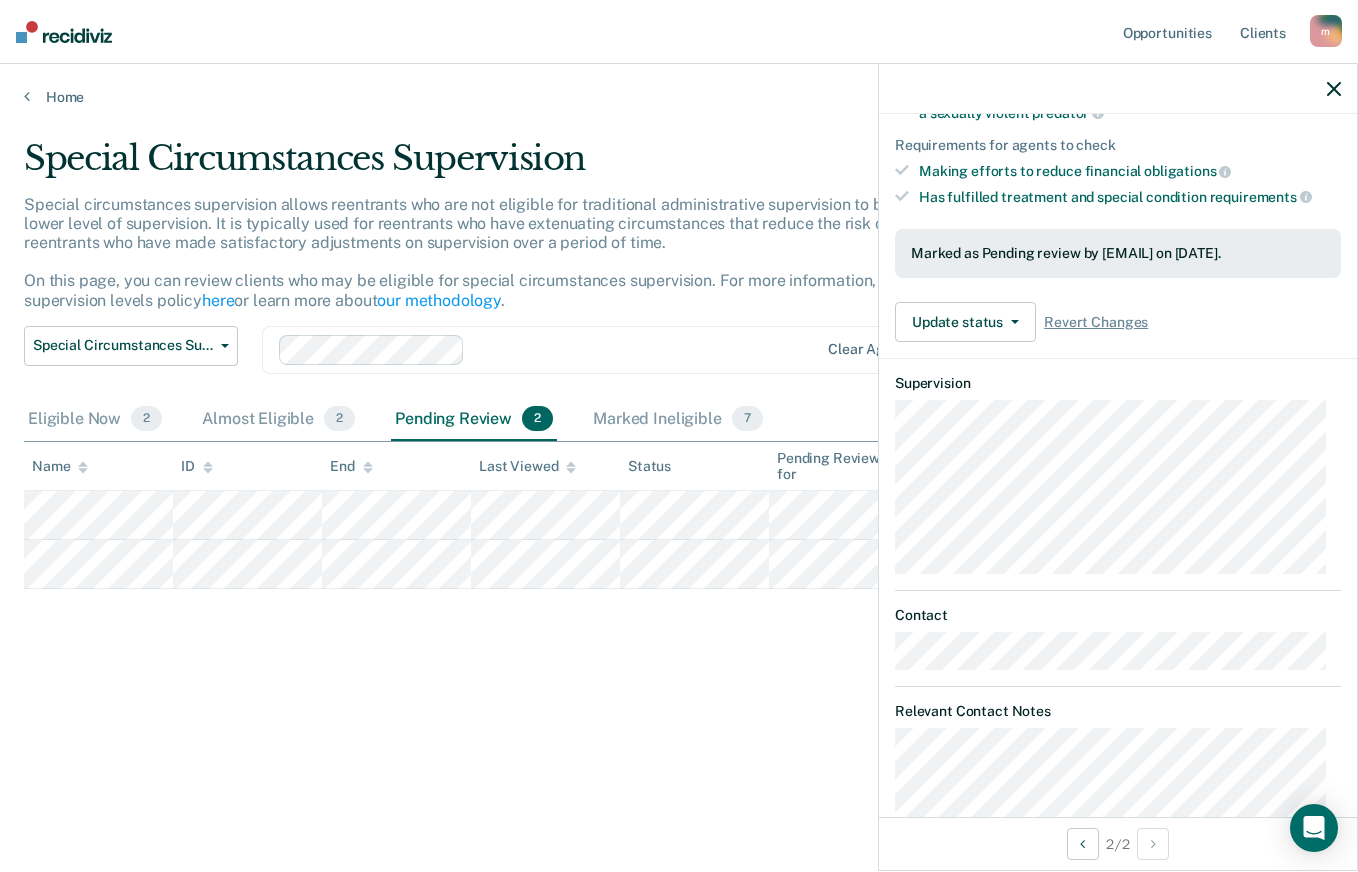 click at bounding box center [1334, 89] 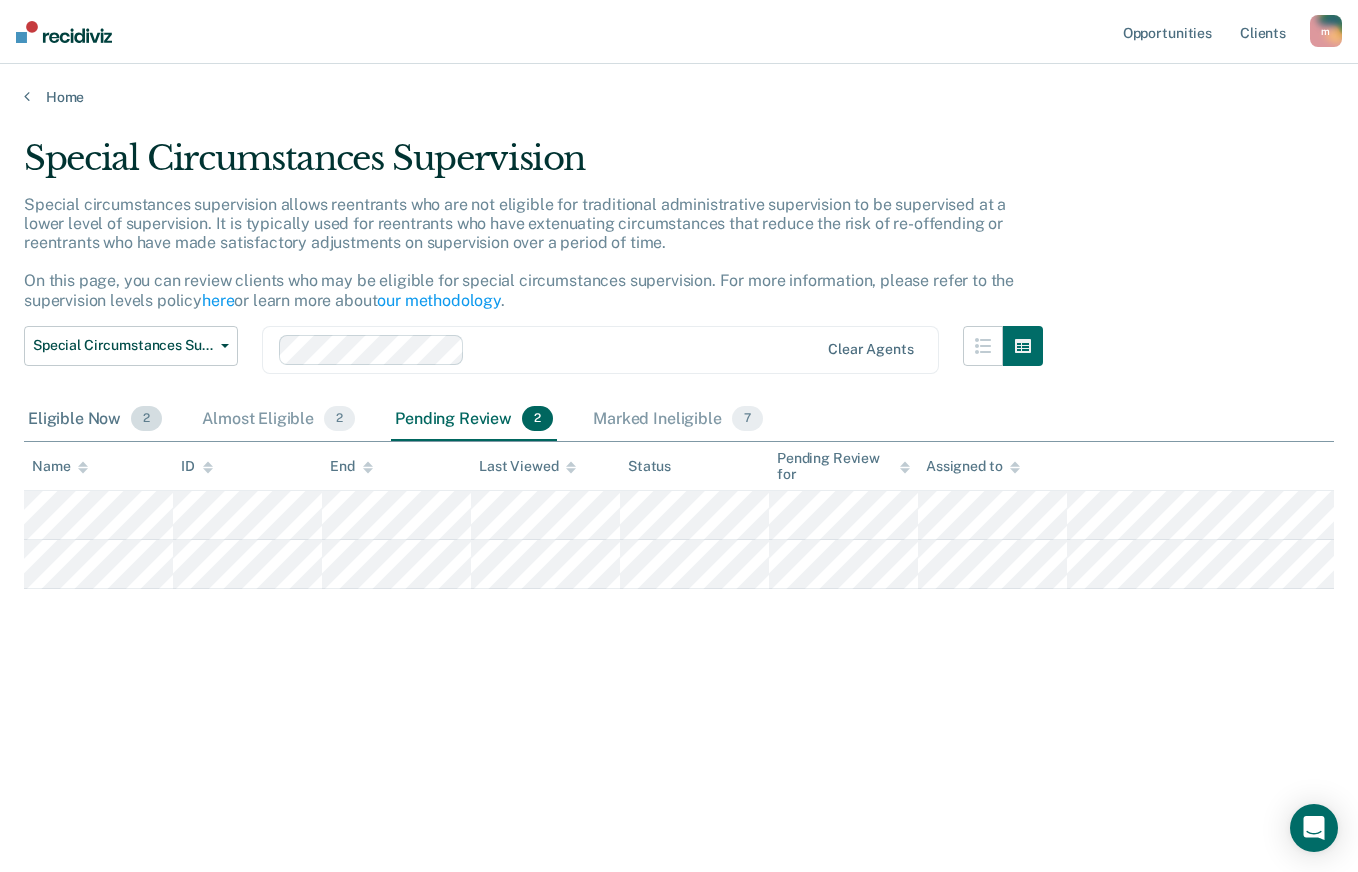 click on "Eligible Now 2" at bounding box center [95, 420] 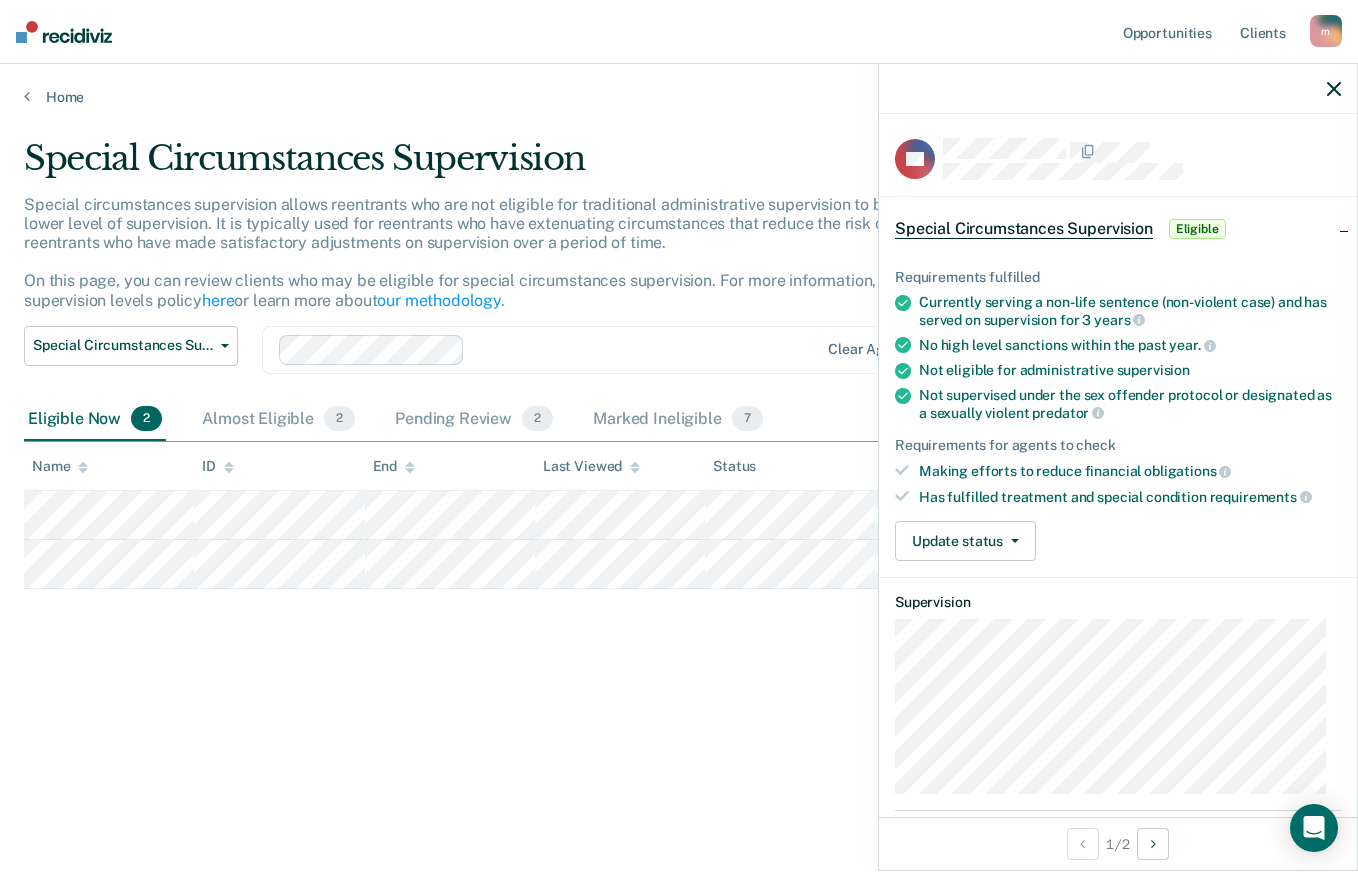 click on "Requirements fulfilled Currently serving a non-life sentence (non-violent case) and has served on supervision for 3   years   No high level sanctions within the past   year.   Not eligible for administrative   supervision Not supervised under the sex offender protocol or designated as a sexually violent   predator   Requirements for agents to check Making efforts to reduce financial   obligations   Has fulfilled treatment and special condition   requirements" at bounding box center (1118, 387) 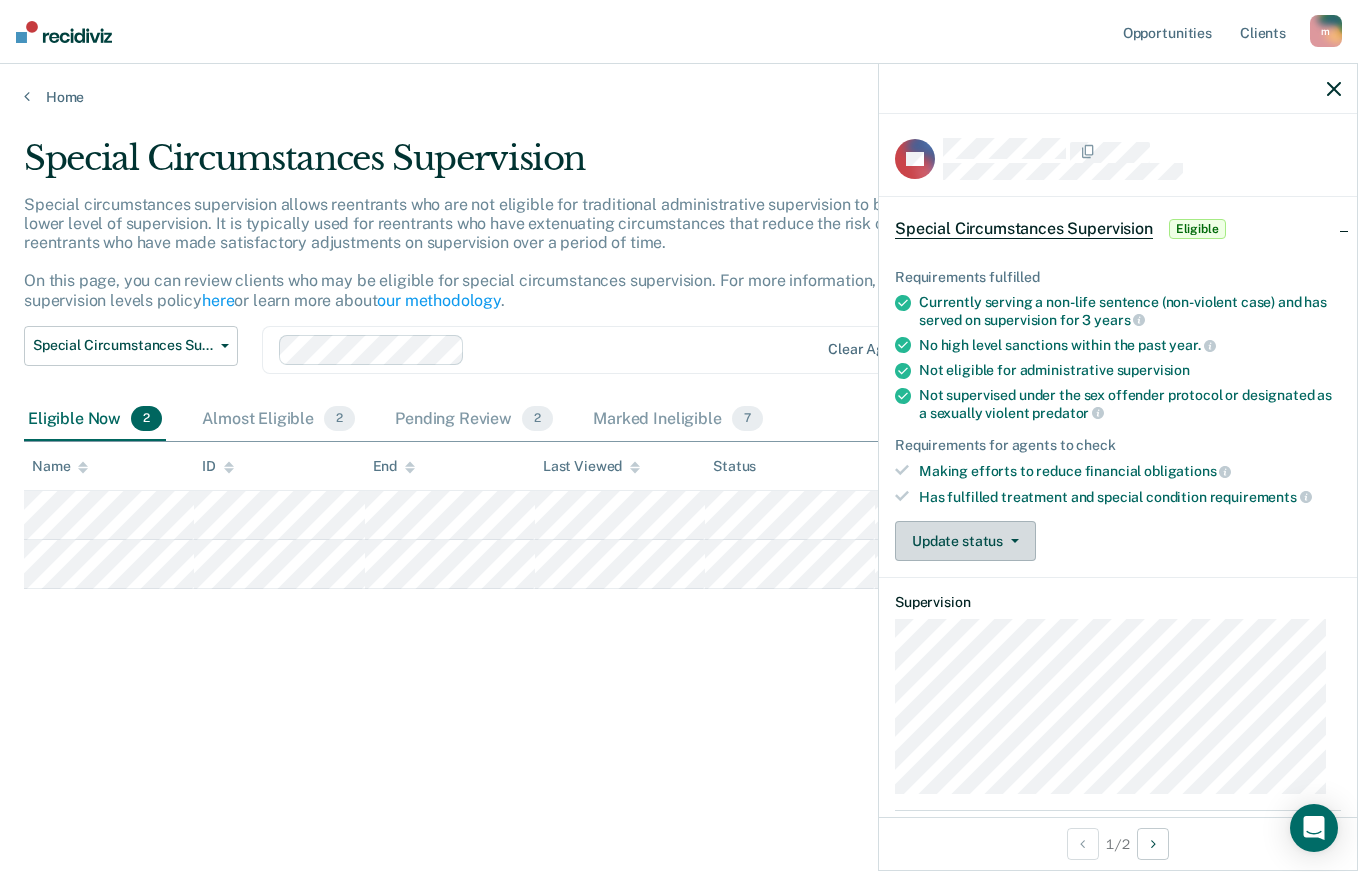 click on "Update status" at bounding box center (965, 541) 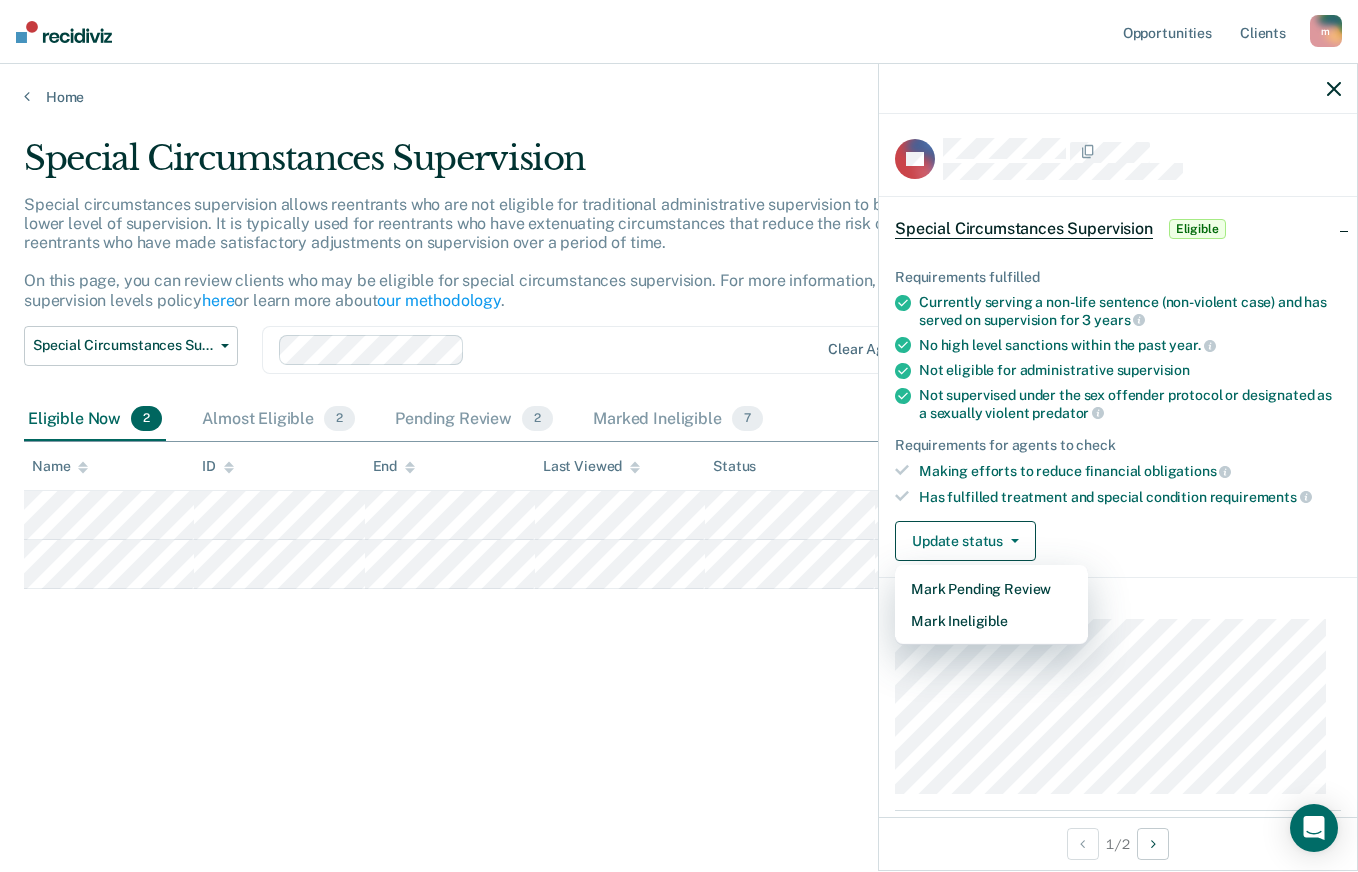 click on "Special Circumstances Supervision   Special circumstances supervision allows reentrants who are not eligible for traditional administrative supervision to be supervised at a lower level of supervision. It is typically used for reentrants who have extenuating circumstances that reduce the risk of re-offending or reentrants who have made satisfactory adjustments on supervision over a period of time. On this page, you can review clients who may be eligible for special circumstances supervision. For more information, please refer to the supervision levels policy  here  or learn more about  our methodology .  Special Circumstances Supervision Administrative Supervision Special Circumstances Supervision Clear   agents Eligible Now 2 Almost Eligible 2 Pending Review 2 Marked Ineligible 7
To pick up a draggable item, press the space bar.
While dragging, use the arrow keys to move the item.
Press space again to drop the item in its new position, or press escape to cancel.
Name ID End Last Viewed Status" at bounding box center [679, 462] 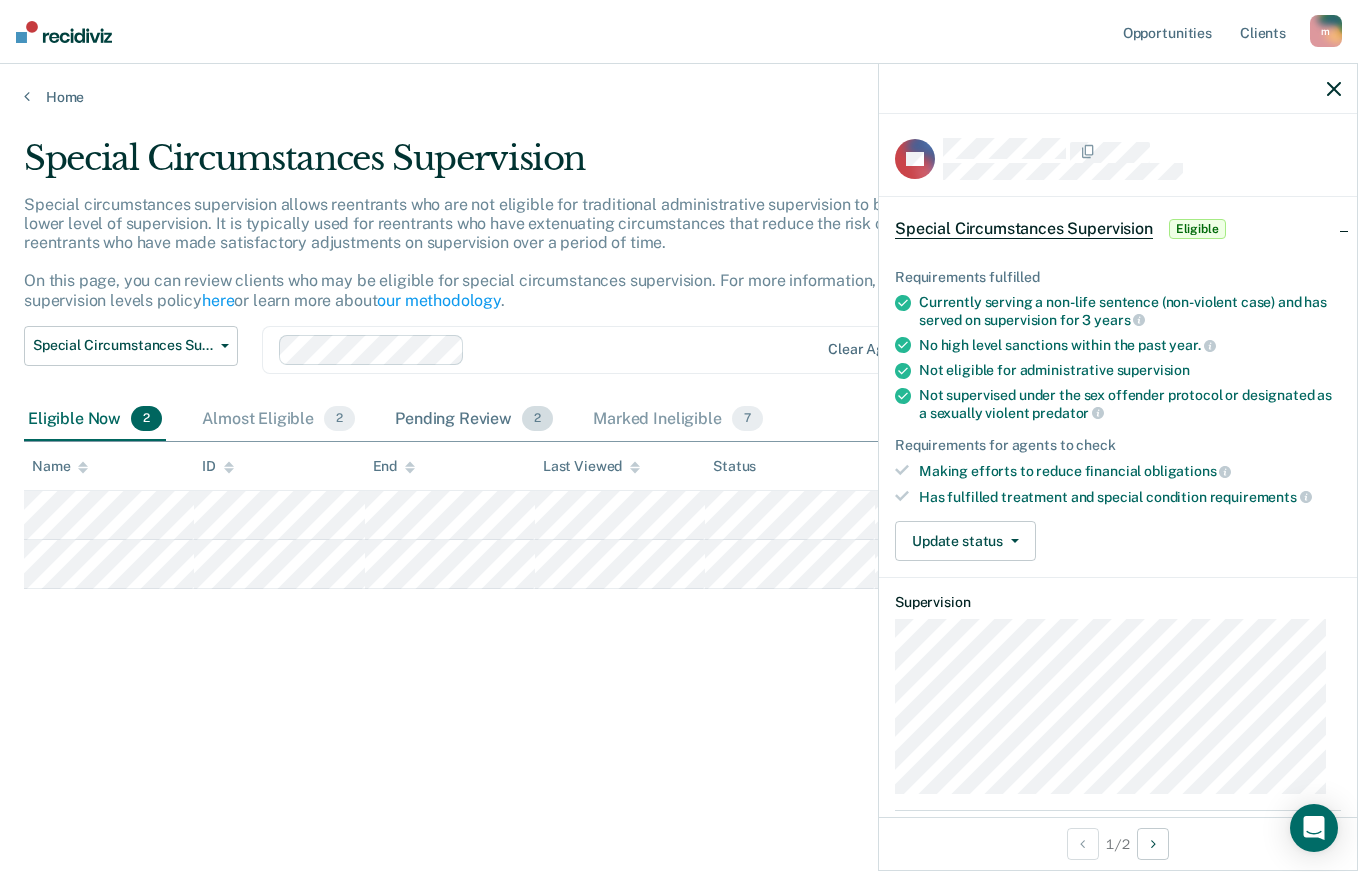 click on "Pending Review 2" at bounding box center (474, 420) 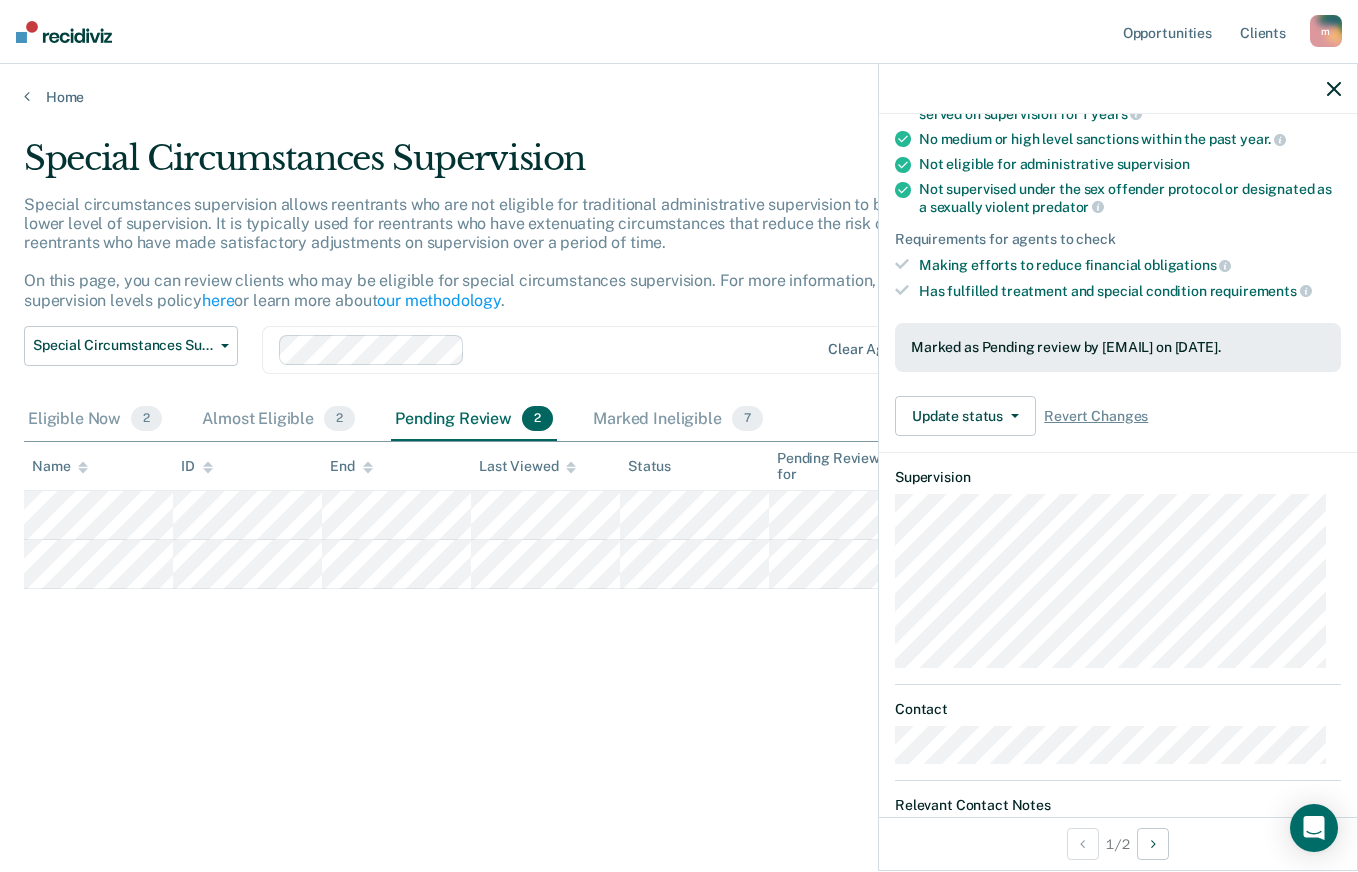 scroll, scrollTop: 0, scrollLeft: 0, axis: both 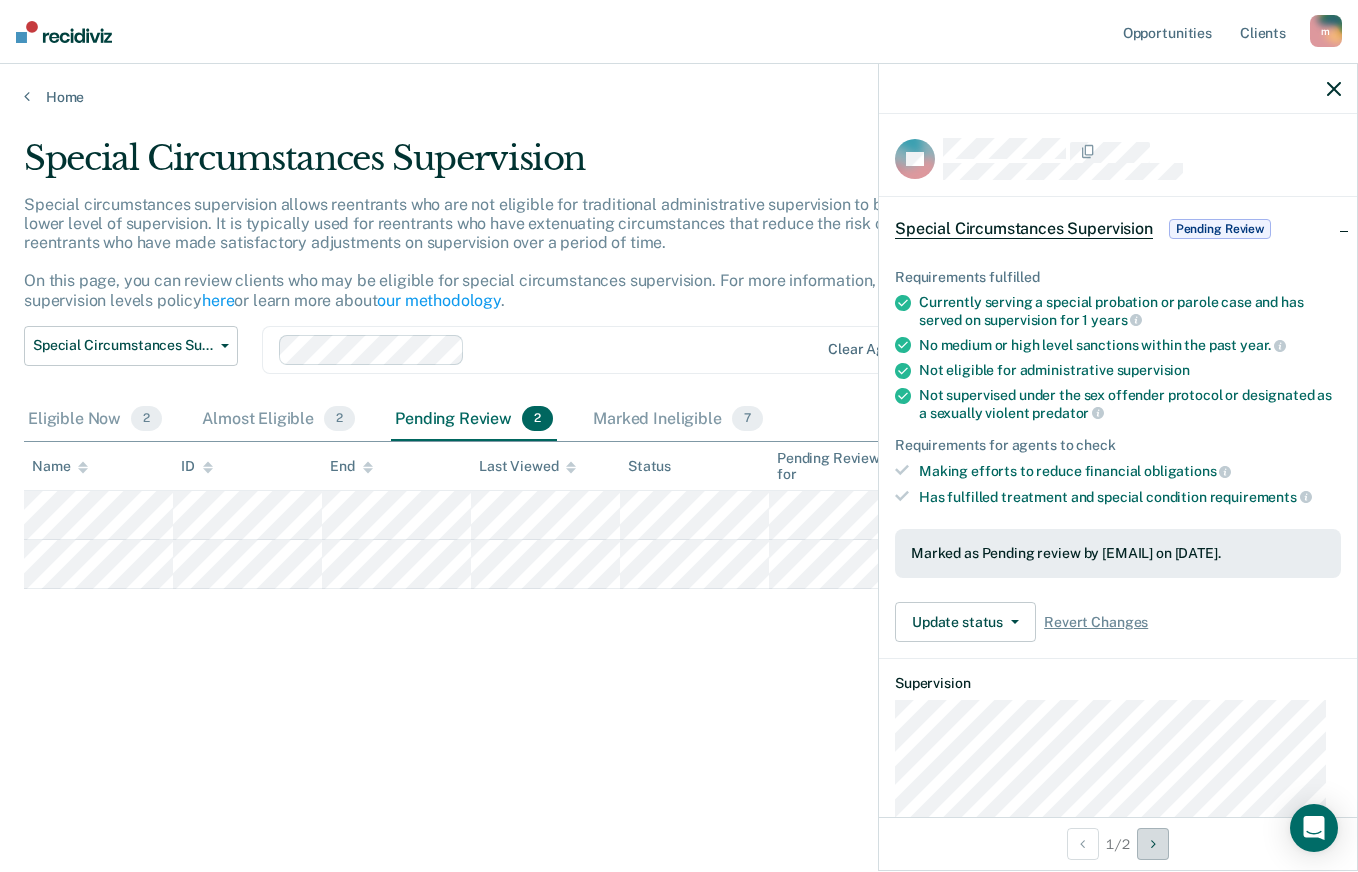 click at bounding box center (1153, 844) 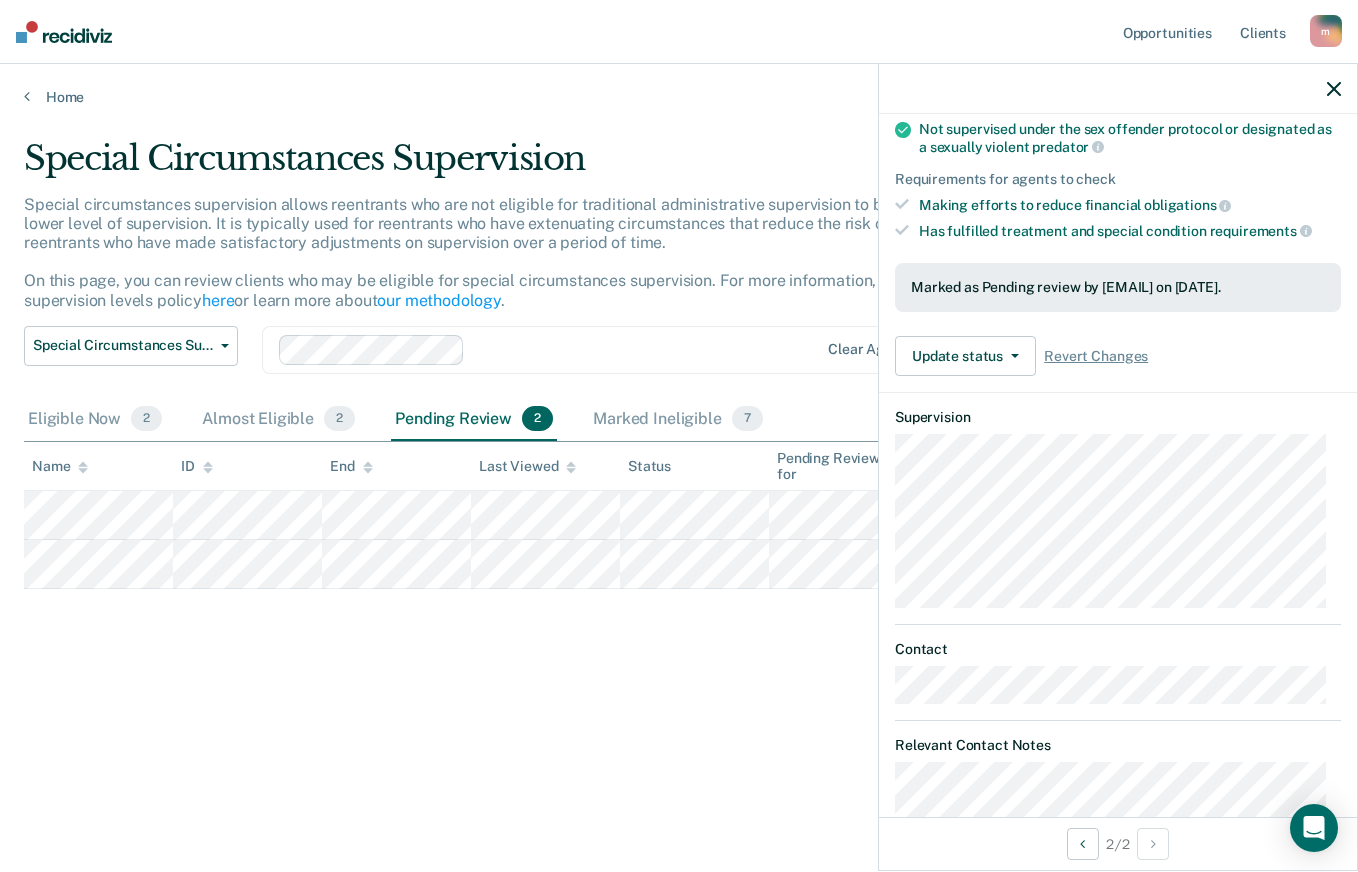 scroll, scrollTop: 0, scrollLeft: 0, axis: both 